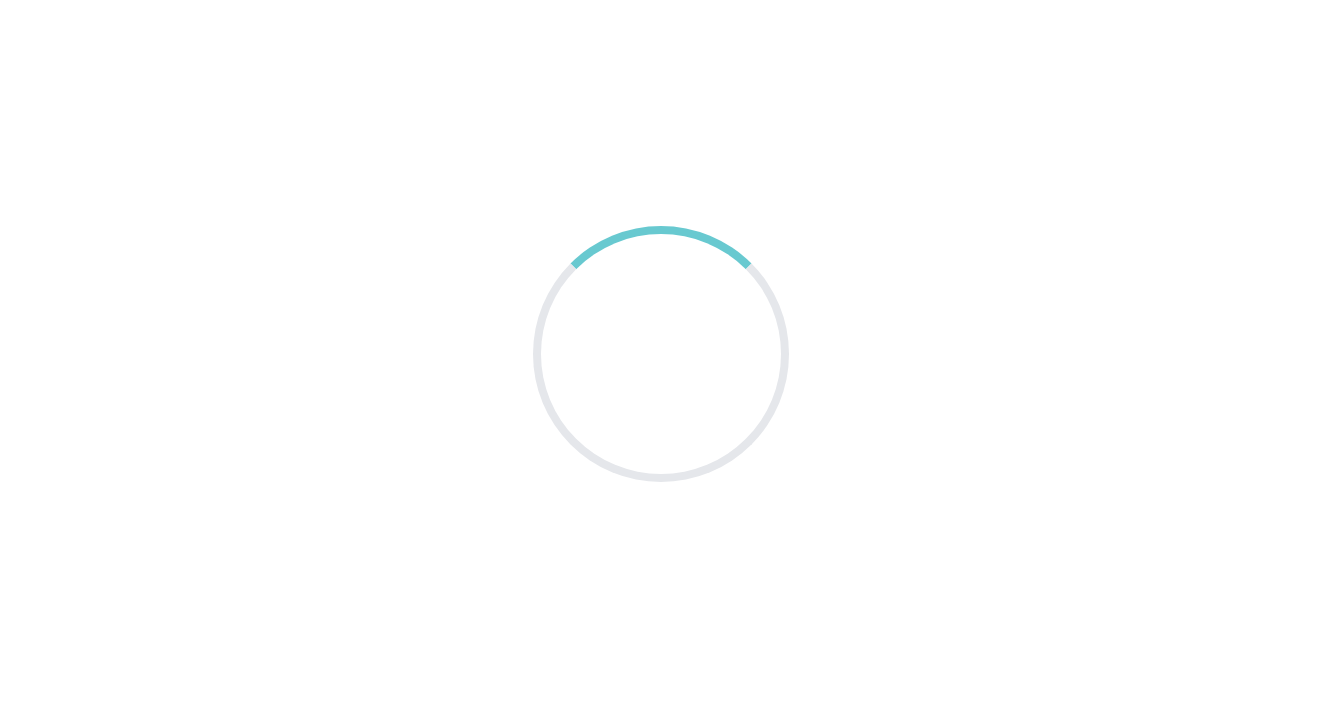scroll, scrollTop: 0, scrollLeft: 0, axis: both 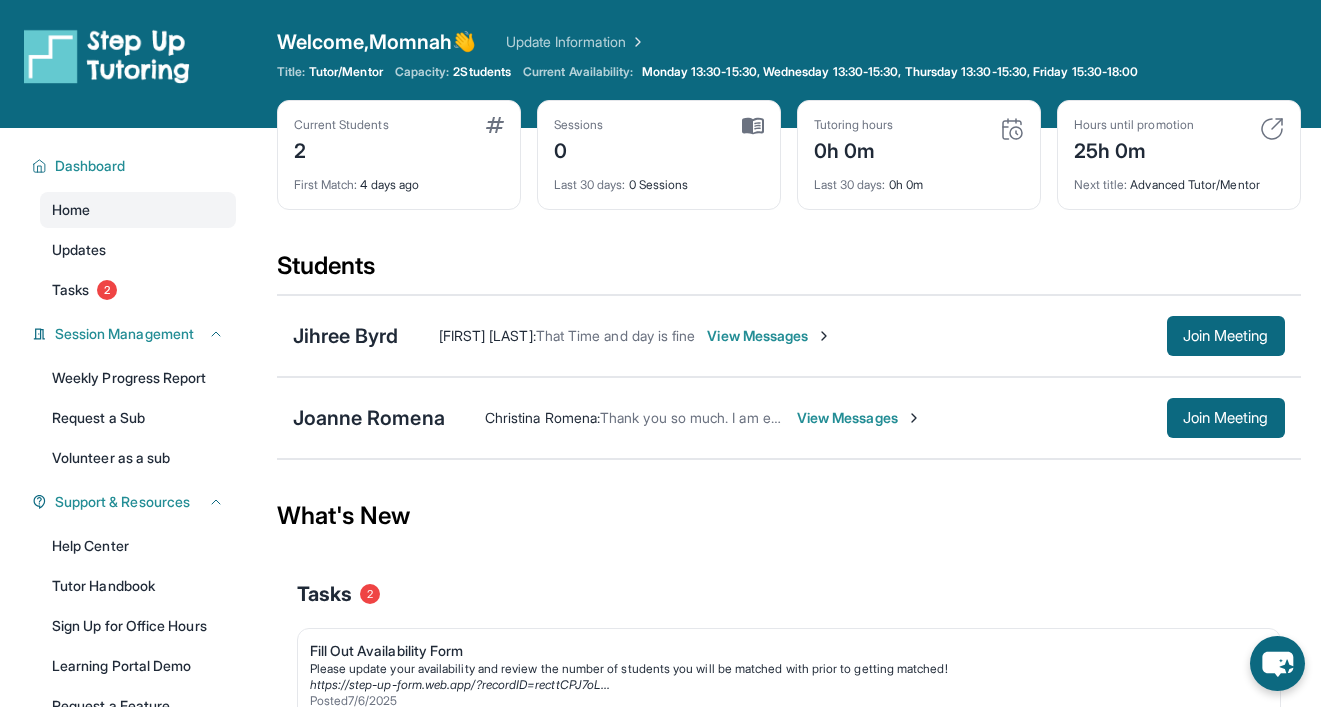 click on "View Messages" at bounding box center (769, 336) 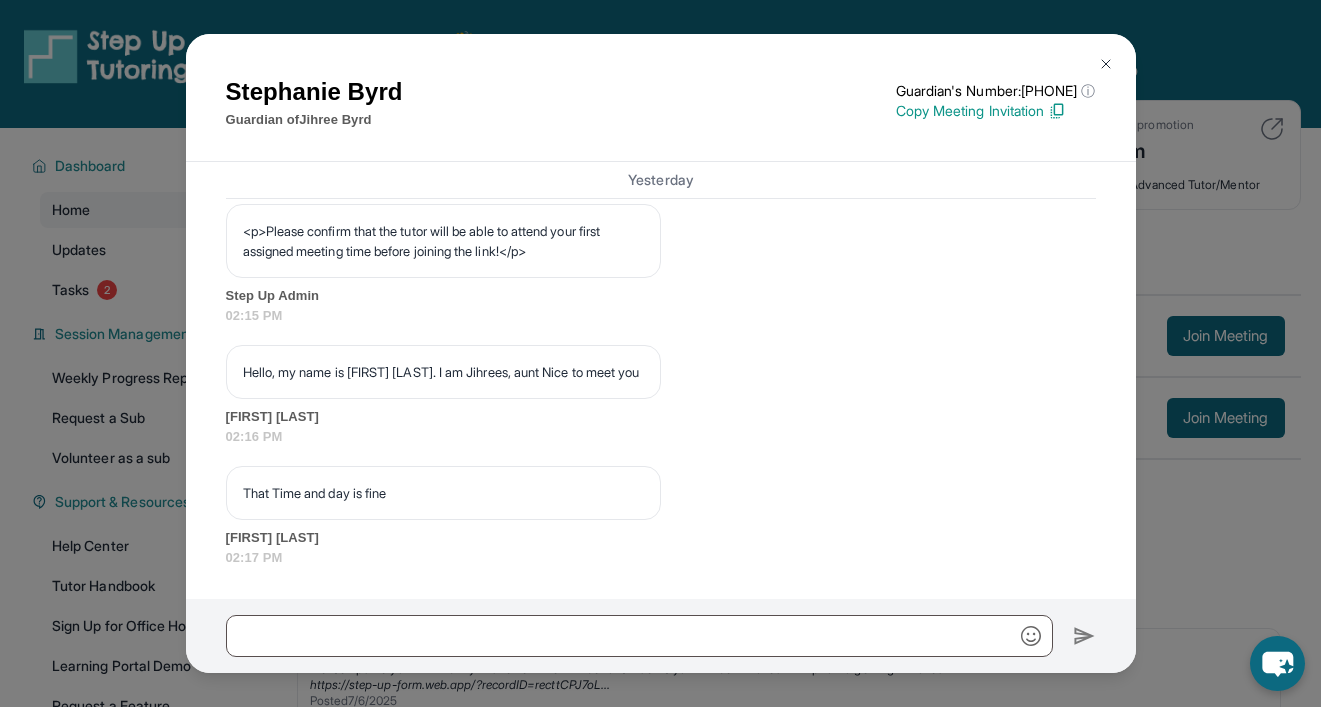 scroll, scrollTop: 1356, scrollLeft: 0, axis: vertical 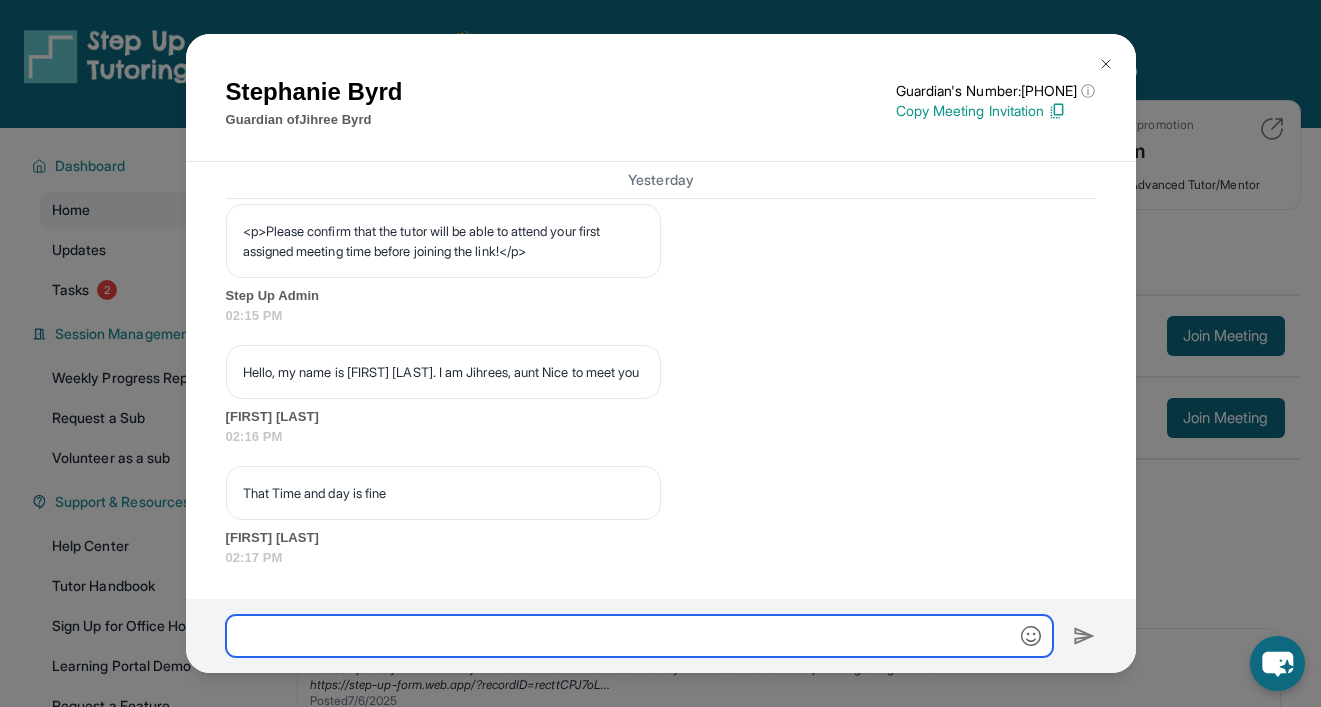 click at bounding box center [639, 636] 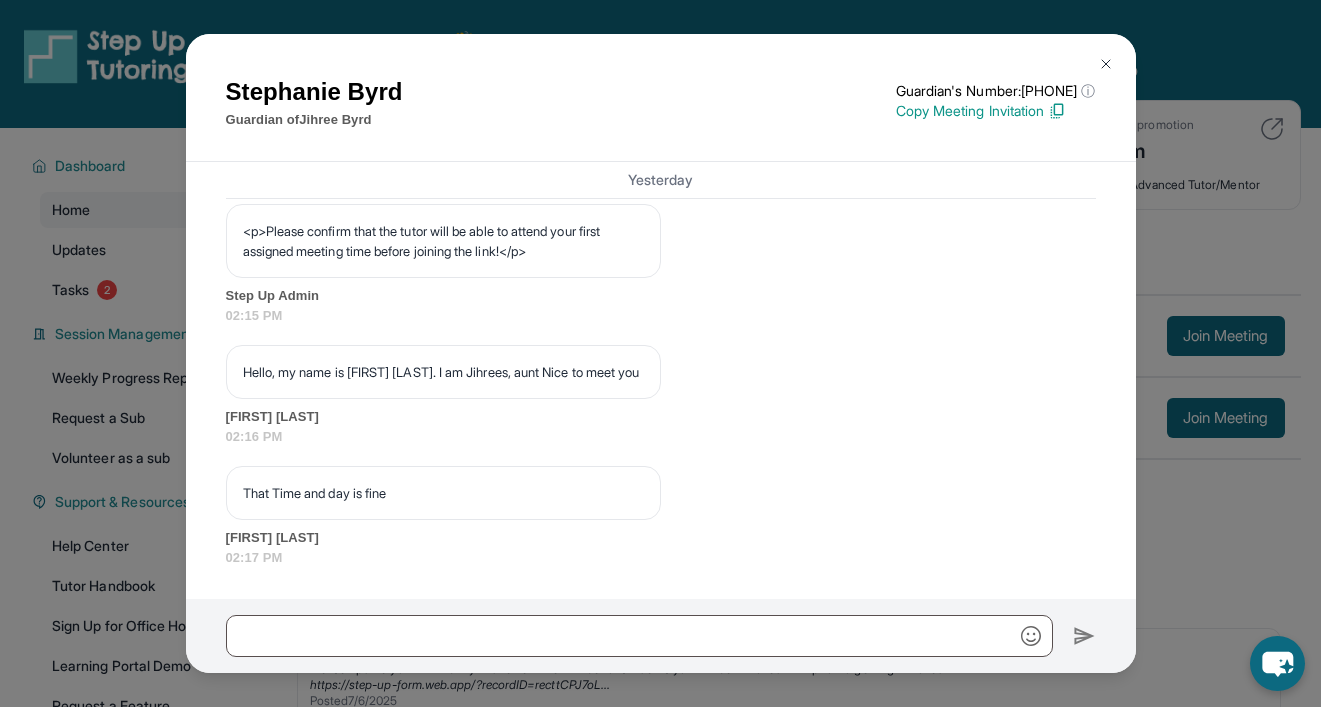 click on "Stephanie   Byrd Guardian of  Jihree   Byrd Guardian's Number:  +16892073817 ⓘ This isn't the guardian's real number — it's a private forwarding number that keeps their info safe while still letting you text them. Copy Meeting Invitation Yesterday <p>**New Step Up Tutoring Match Chat**: Hi Stephanie! This is the start of your chat with Jihree's new tutor, Momnah. Please respond to this text with a message to your tutor introducing yourself with your name and your relation to Jihree within 24 hours. They will reply to start scheduling your first session (we suggest within 7 days of this text) and 2x/week tutoring schedule. Save this contact with your tutor's name and Step Up, so you know where to reach them. Happy tutoring! :)</p> Step Up Admin 02:15 PM Step Up Admin 02:15 PM Step Up Admin 02:15 PM Step Up Admin 02:15 PM Step Up Admin 02:15 PM Step Up Admin 02:15 PM <p>Please confirm that the tutor will be able to attend your first assigned meeting time before joining the link!</p> Step Up Admin 02:15 PM" at bounding box center [660, 353] 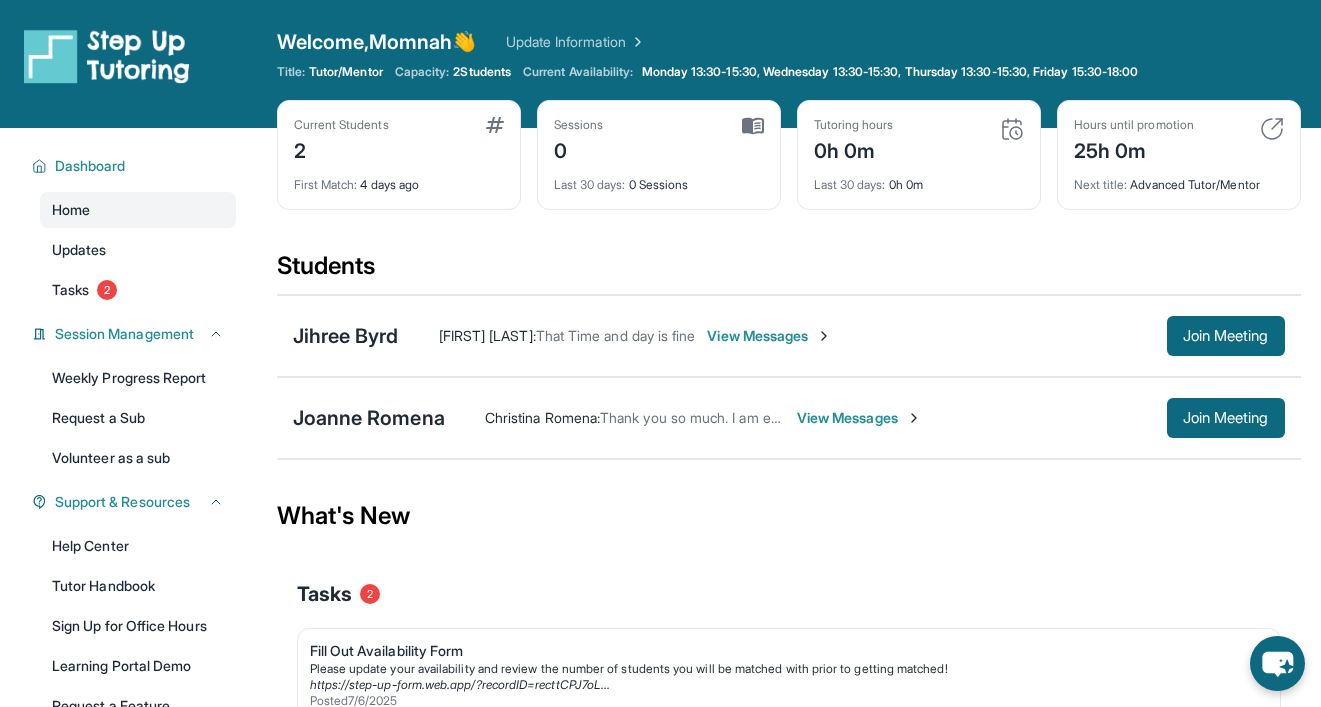 click on "[NAME] : Thank you so much. I am excited to meet you too View Messages Join Meeting" at bounding box center [865, 418] 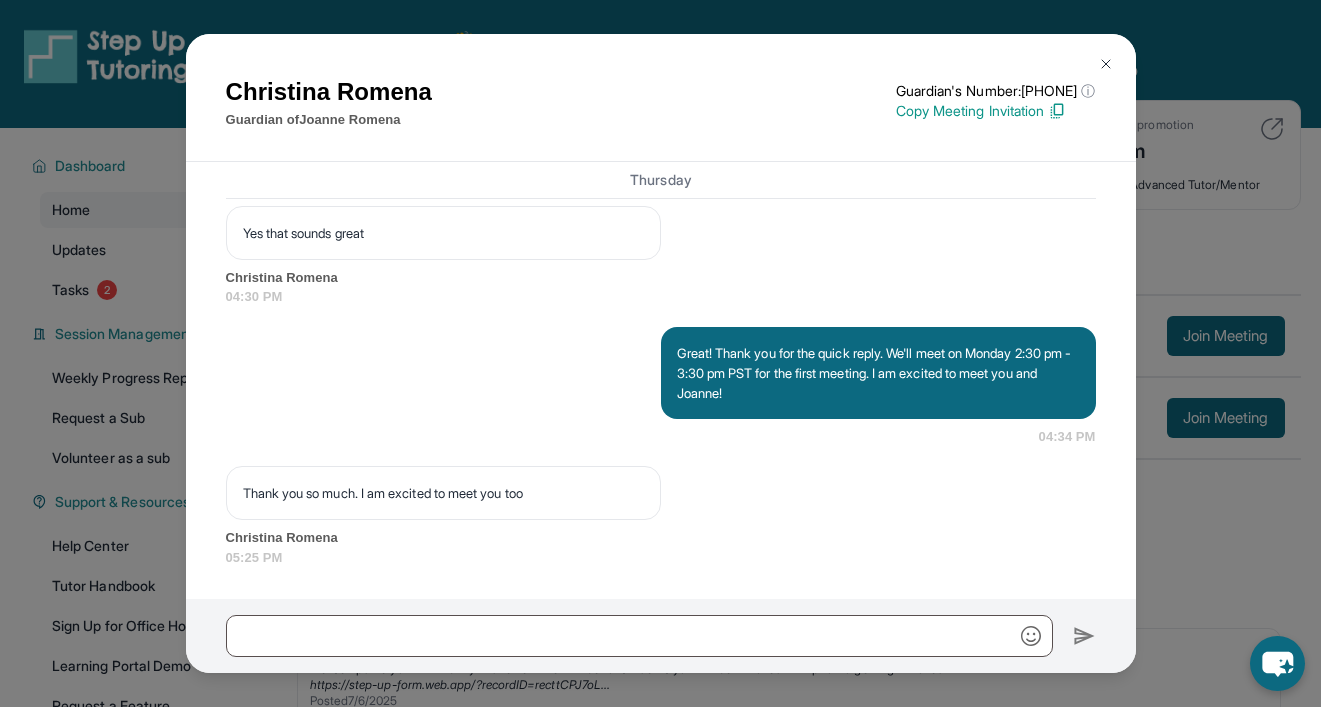scroll, scrollTop: 1740, scrollLeft: 0, axis: vertical 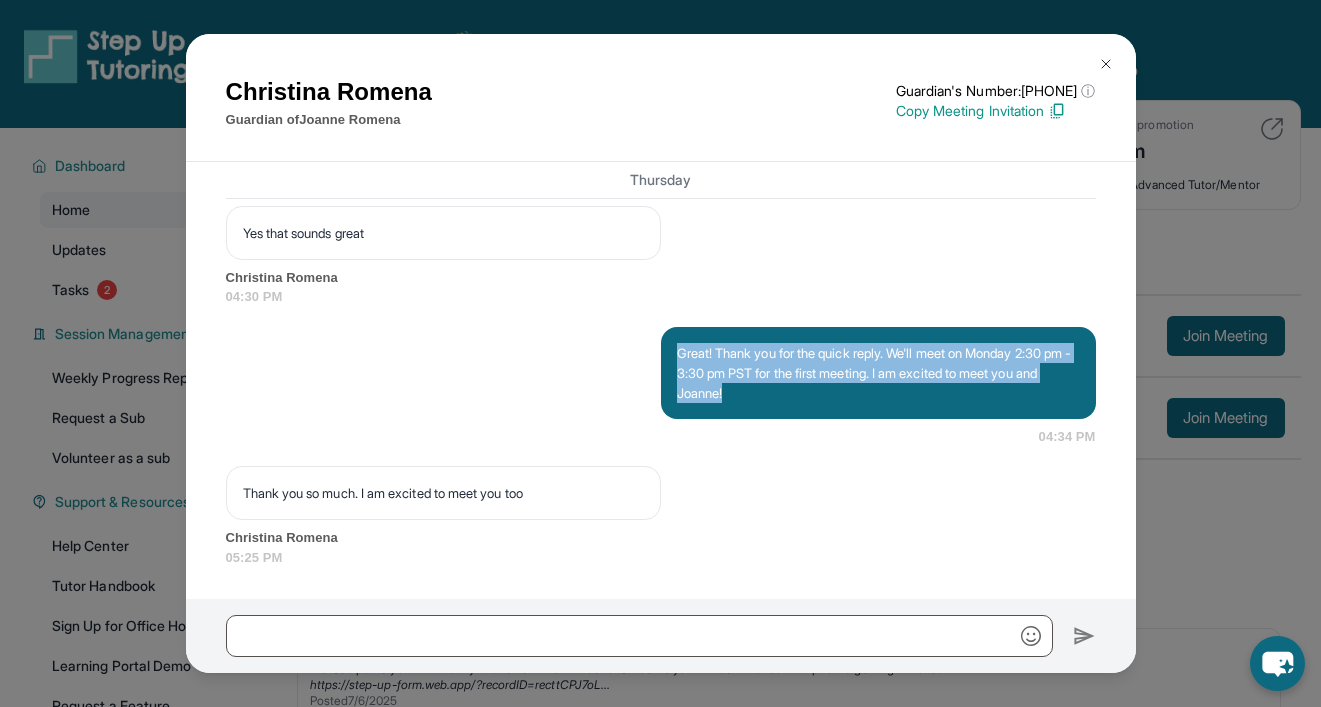 drag, startPoint x: 678, startPoint y: 348, endPoint x: 771, endPoint y: 401, distance: 107.042046 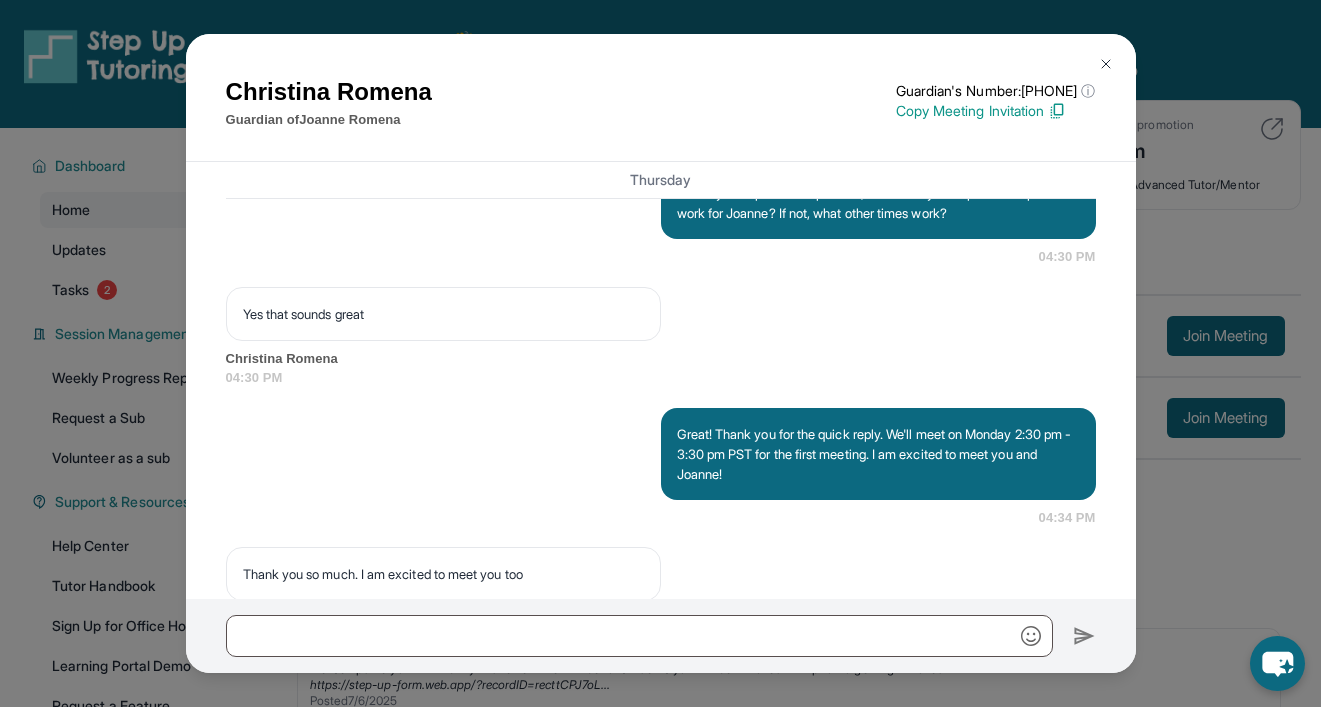 scroll, scrollTop: 1563, scrollLeft: 0, axis: vertical 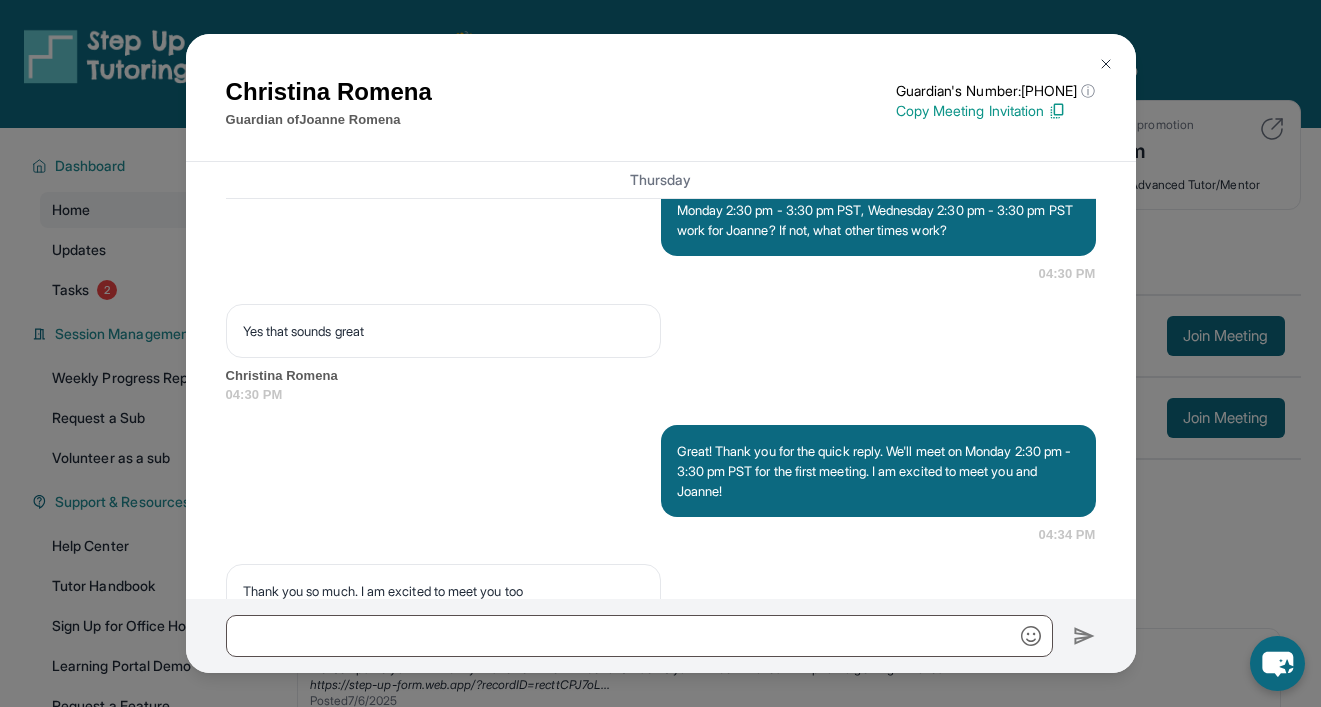 click on "Christina   Romena Guardian of  Joanne   Romena Guardian's Number:  +18779599489 ⓘ This isn't the guardian's real number — it's a private forwarding number that keeps their info safe while still letting you text them. Copy Meeting Invitation Wednesday <p>**New Step Up Tutoring Match Chat**: Hi Christina! This is the start of your chat with Joanne's new tutor, Momnah. Please respond to this text with a message to your tutor introducing yourself with your name and your relation to Joanne within 24 hours. They will reply to start scheduling your first session (we suggest within 7 days of this text) and 2x/week tutoring schedule. Save this contact with your tutor's name and Step Up, so you know where to reach them. Happy tutoring! :)</p> Step Up Admin 12:24 PM Step Up Admin 12:24 PM Step Up Admin 12:24 PM Step Up Admin 12:24 PM Step Up Admin 12:24 PM Step Up Admin 12:24 PM <p>Please confirm that the tutor will be able to attend your first assigned meeting time before joining the link!</p> Step Up Admin" at bounding box center [660, 353] 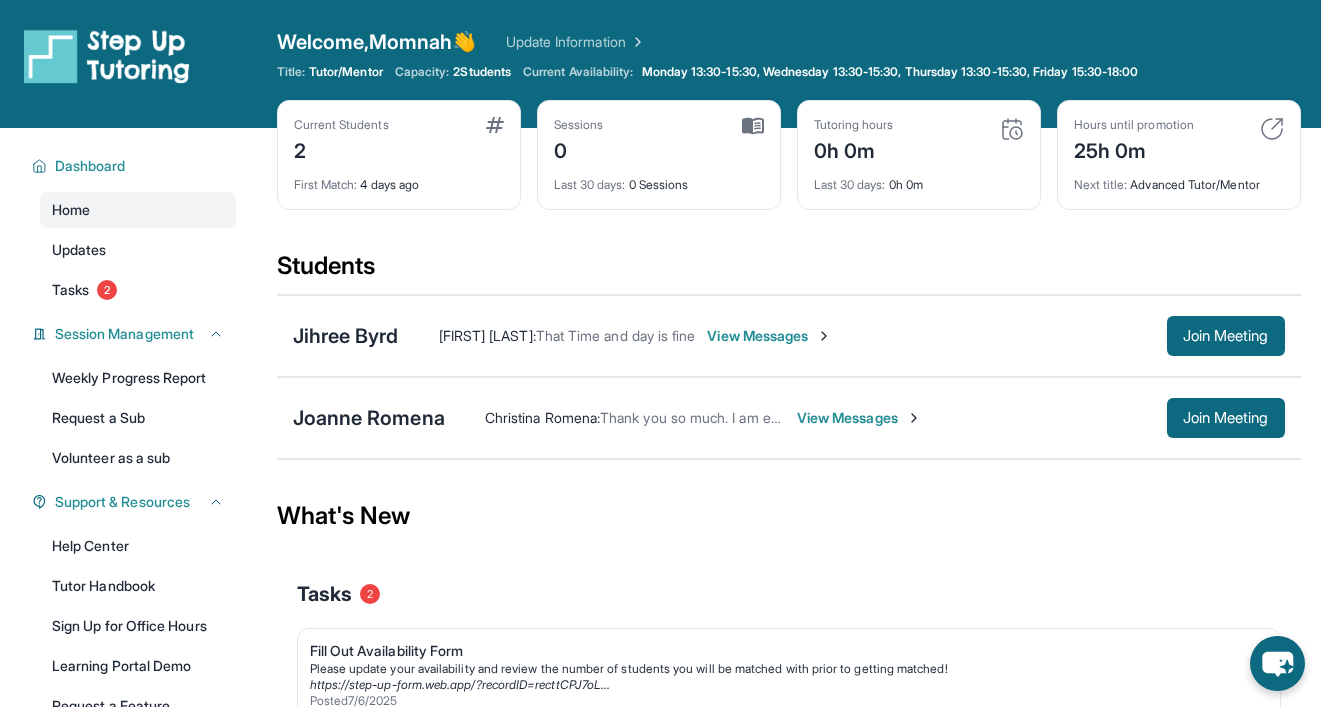 click on "View Messages" at bounding box center (769, 336) 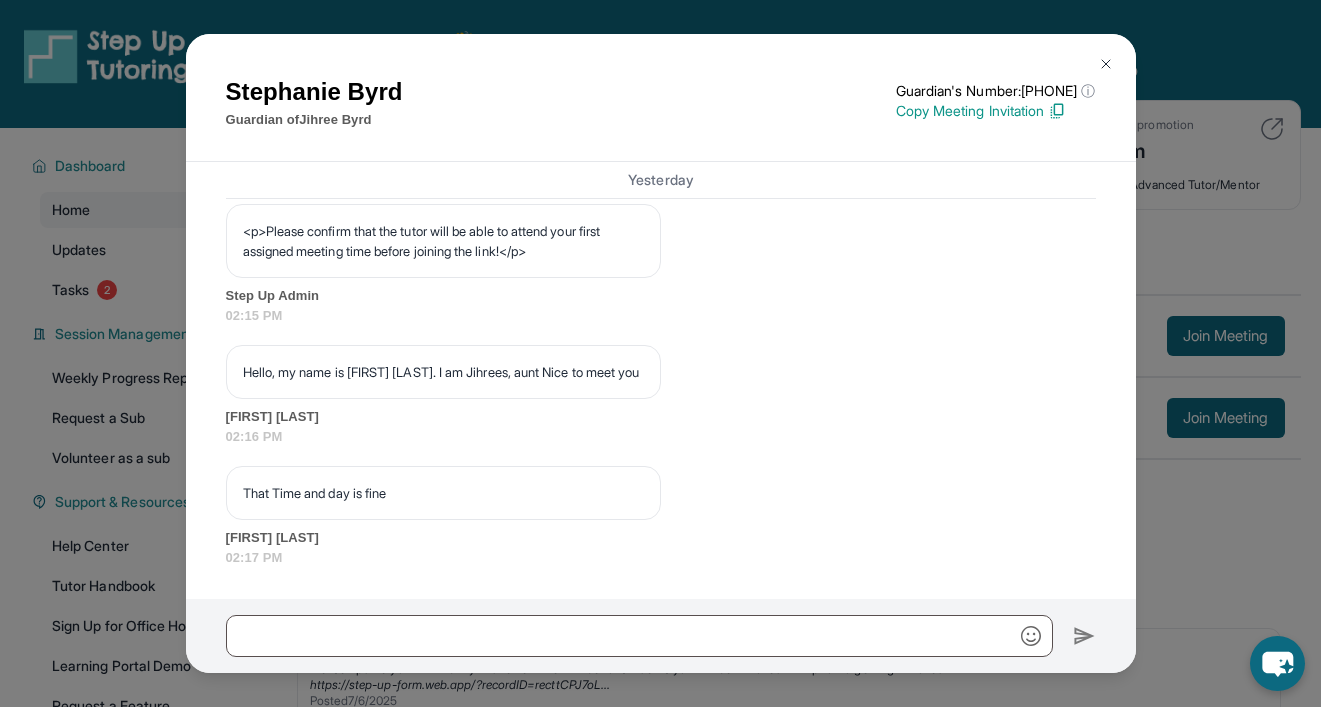 scroll, scrollTop: 1356, scrollLeft: 0, axis: vertical 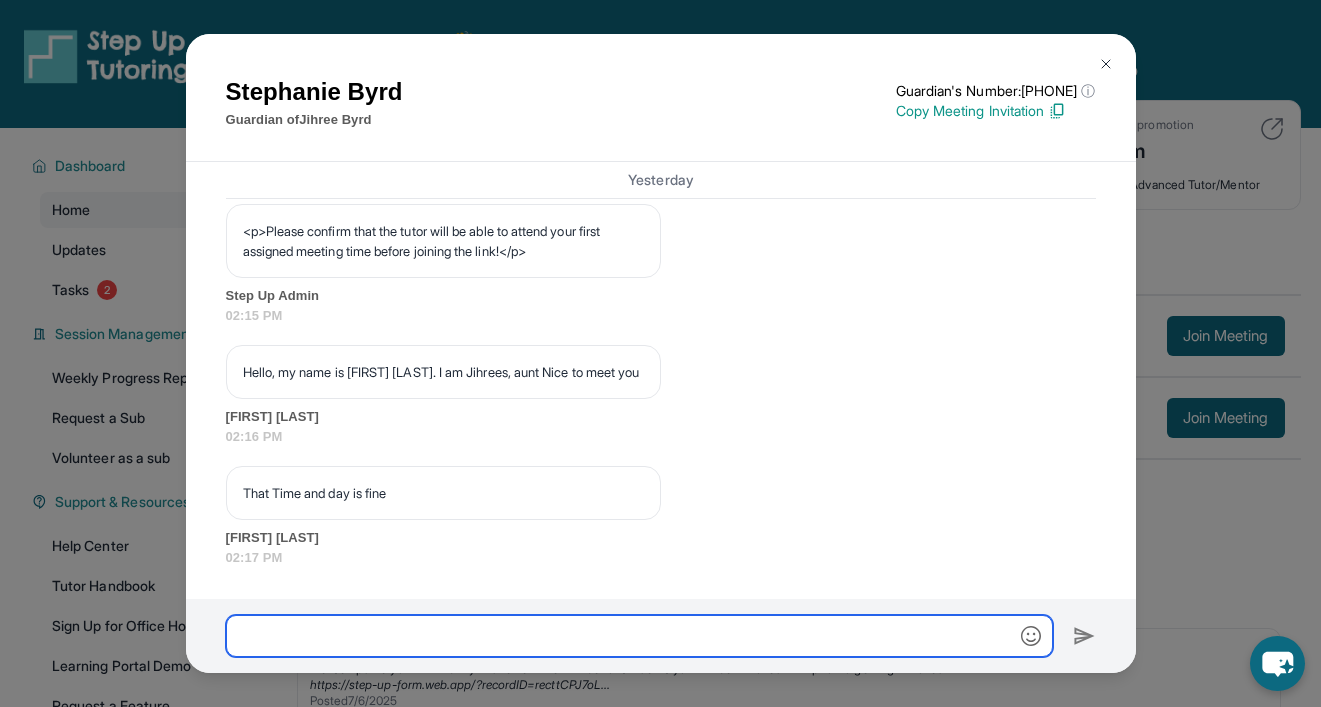 click at bounding box center [639, 636] 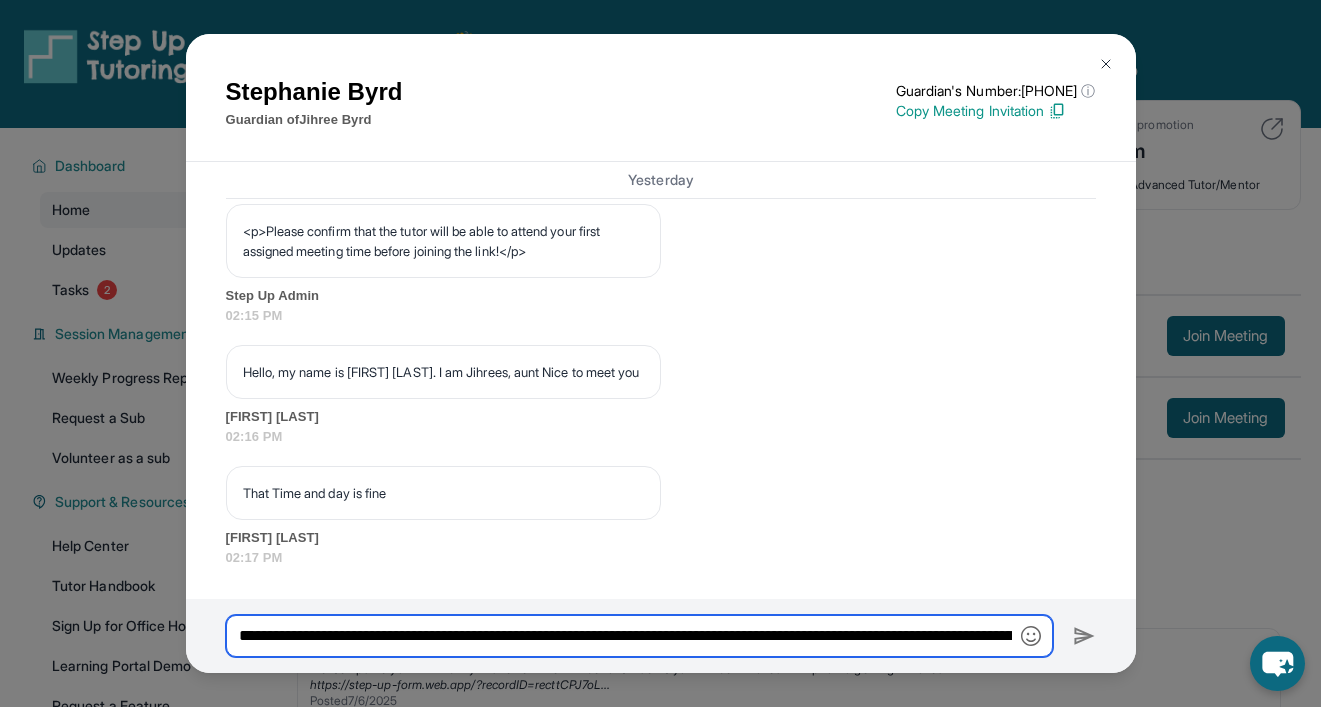 scroll, scrollTop: 0, scrollLeft: 301, axis: horizontal 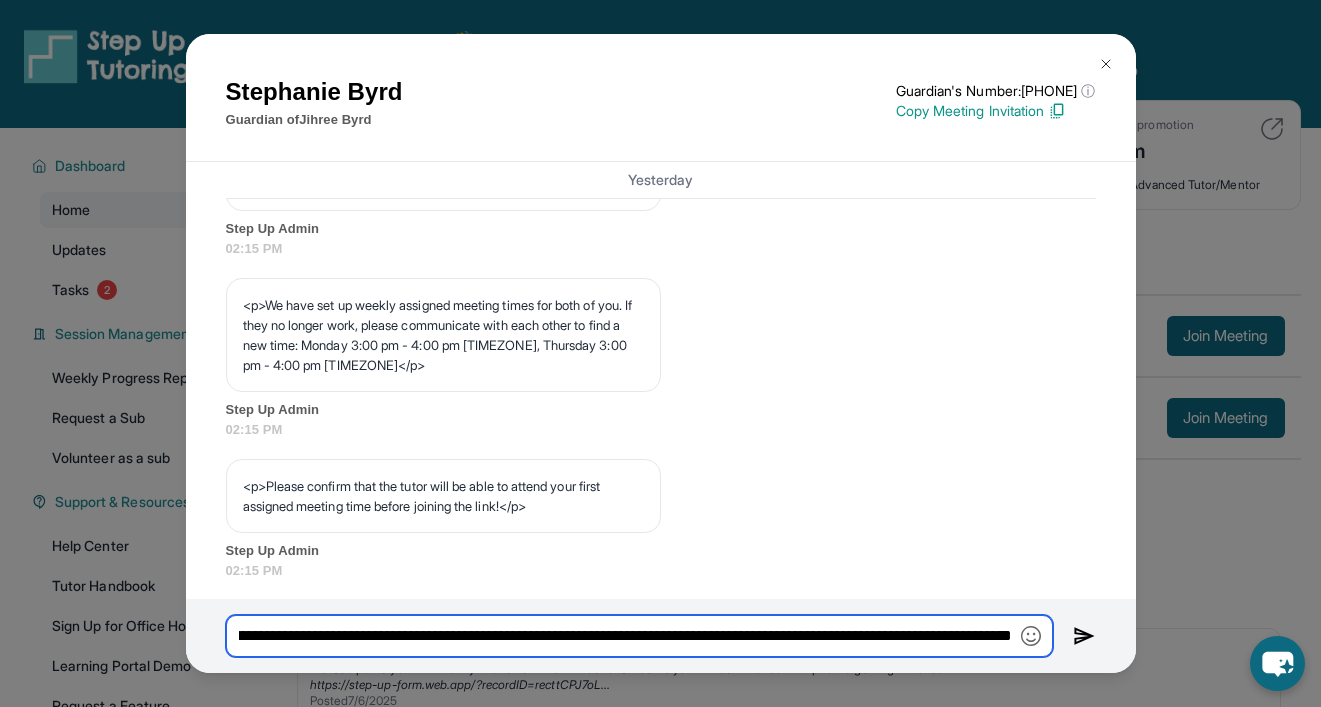 type on "**********" 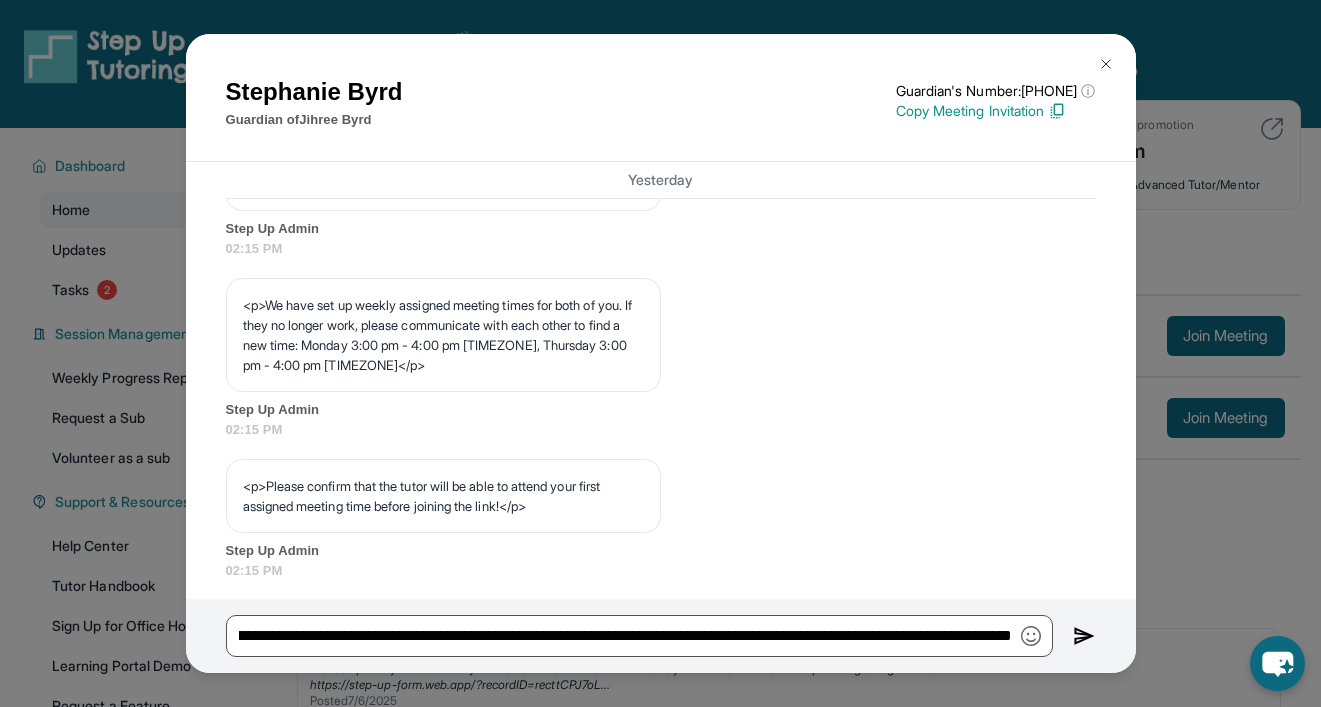 scroll, scrollTop: 0, scrollLeft: 0, axis: both 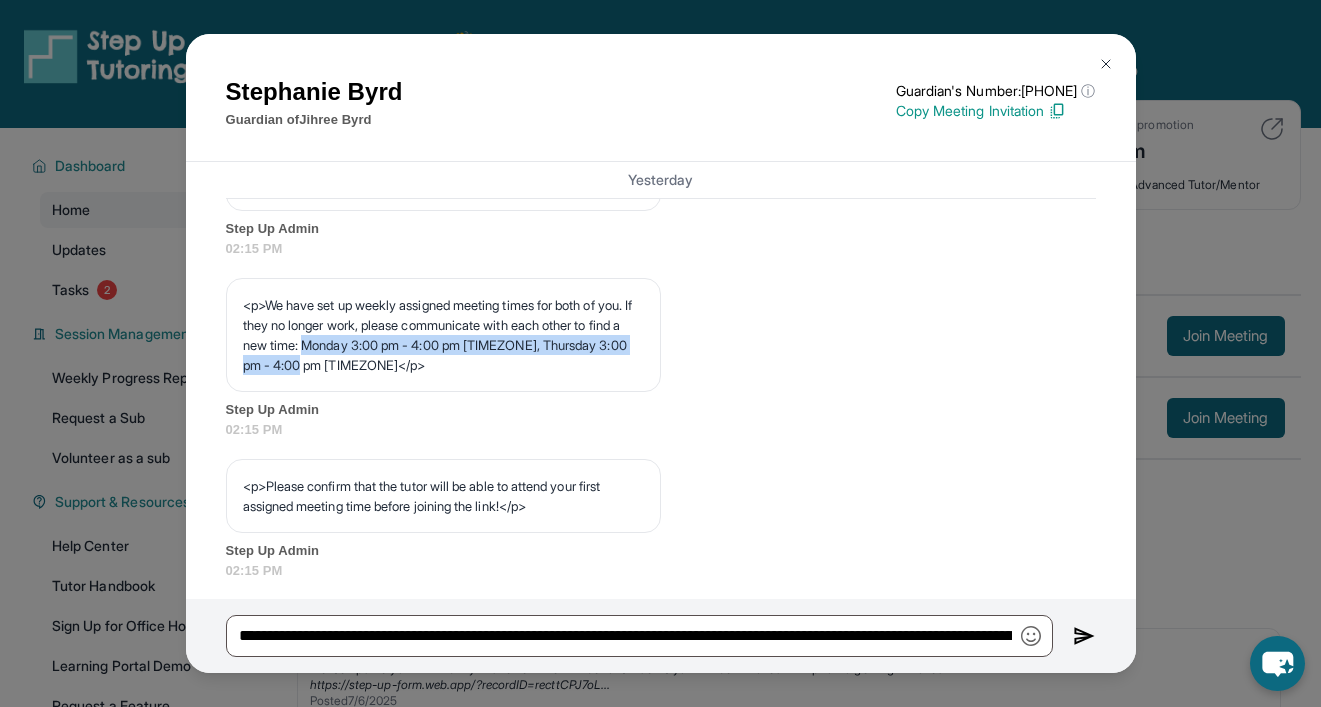 drag, startPoint x: 400, startPoint y: 405, endPoint x: 448, endPoint y: 425, distance: 52 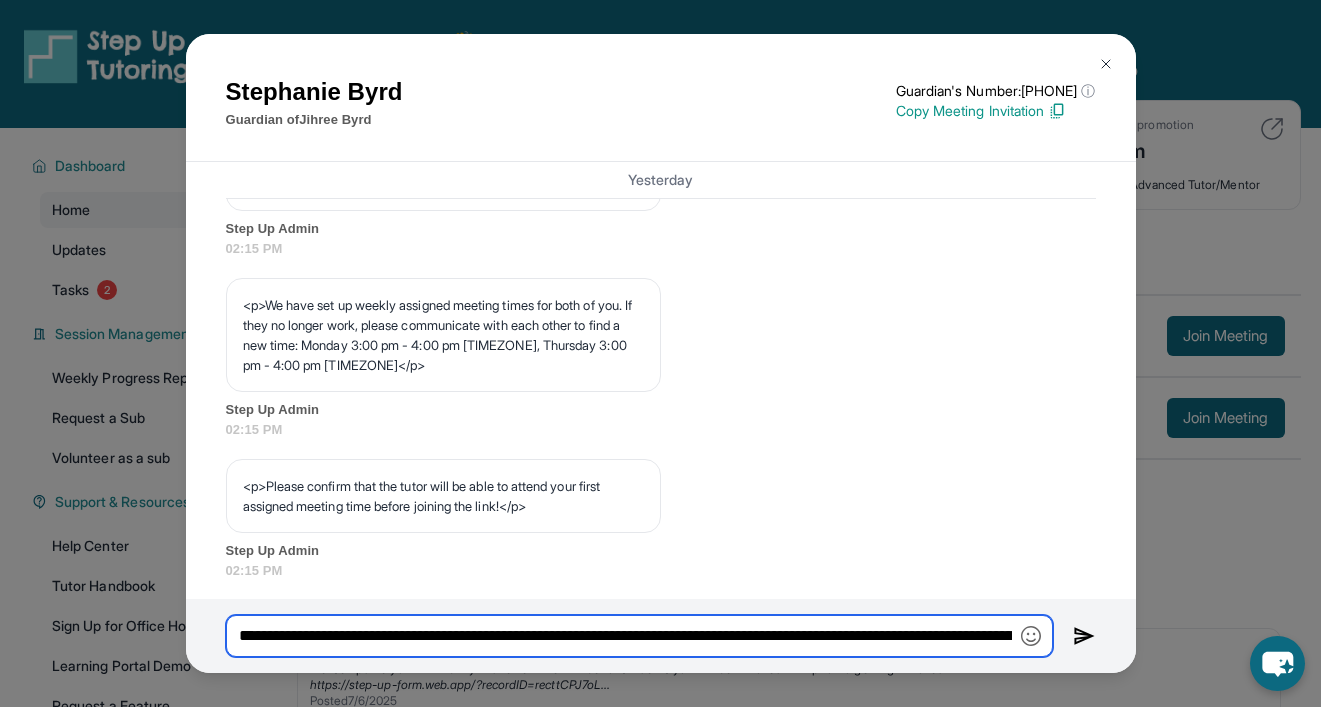 click on "**********" at bounding box center (639, 636) 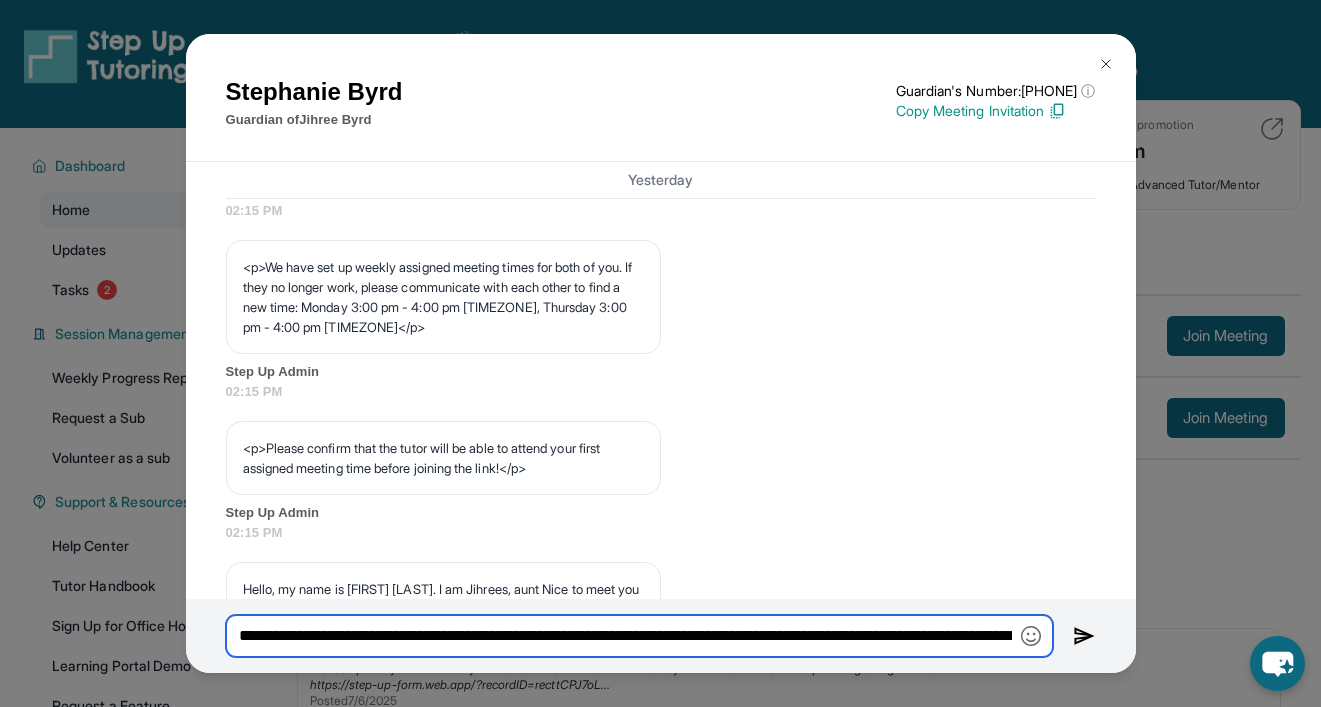 scroll, scrollTop: 1067, scrollLeft: 0, axis: vertical 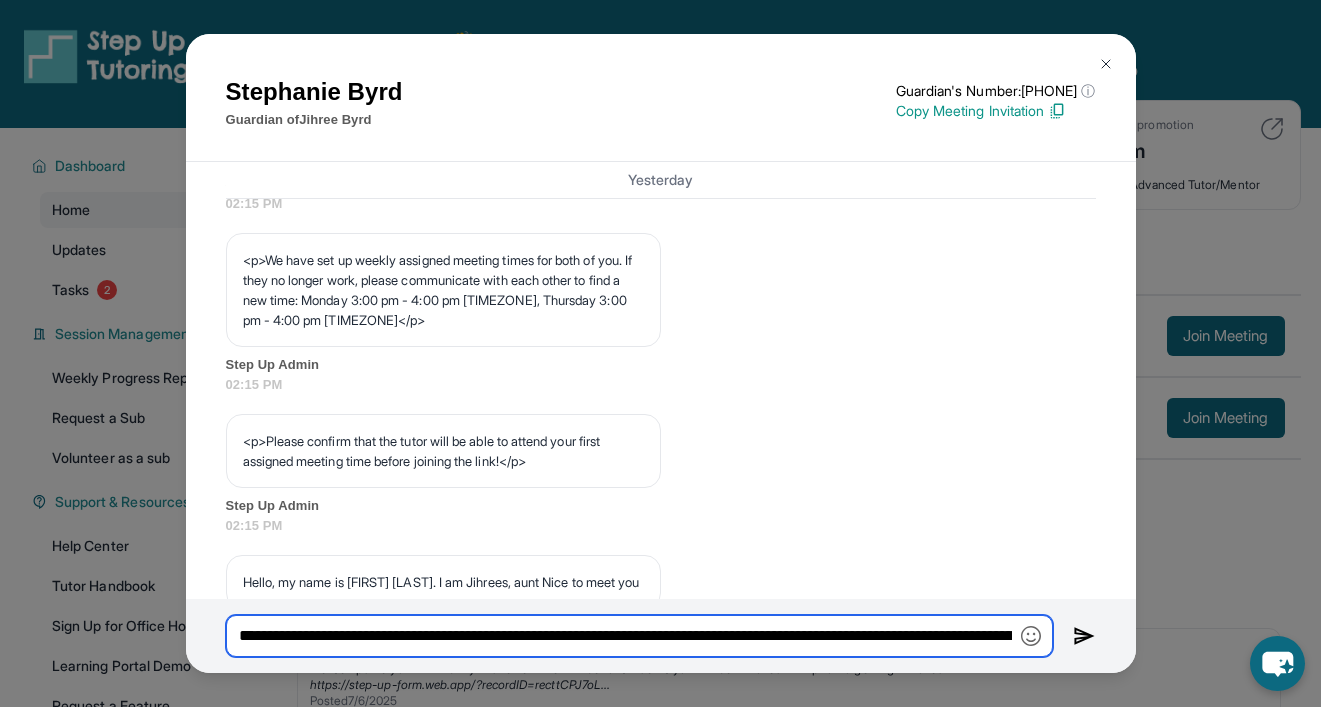 click on "**********" at bounding box center (639, 636) 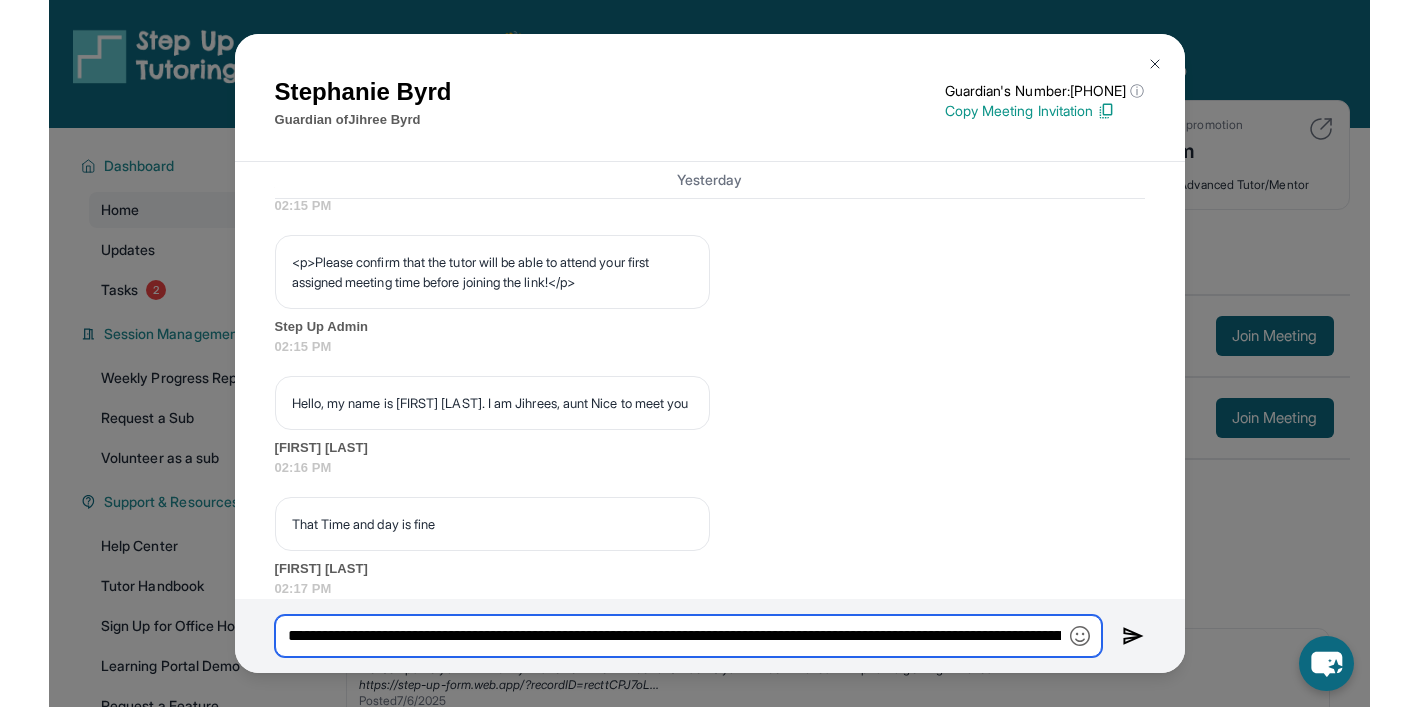scroll, scrollTop: 1356, scrollLeft: 0, axis: vertical 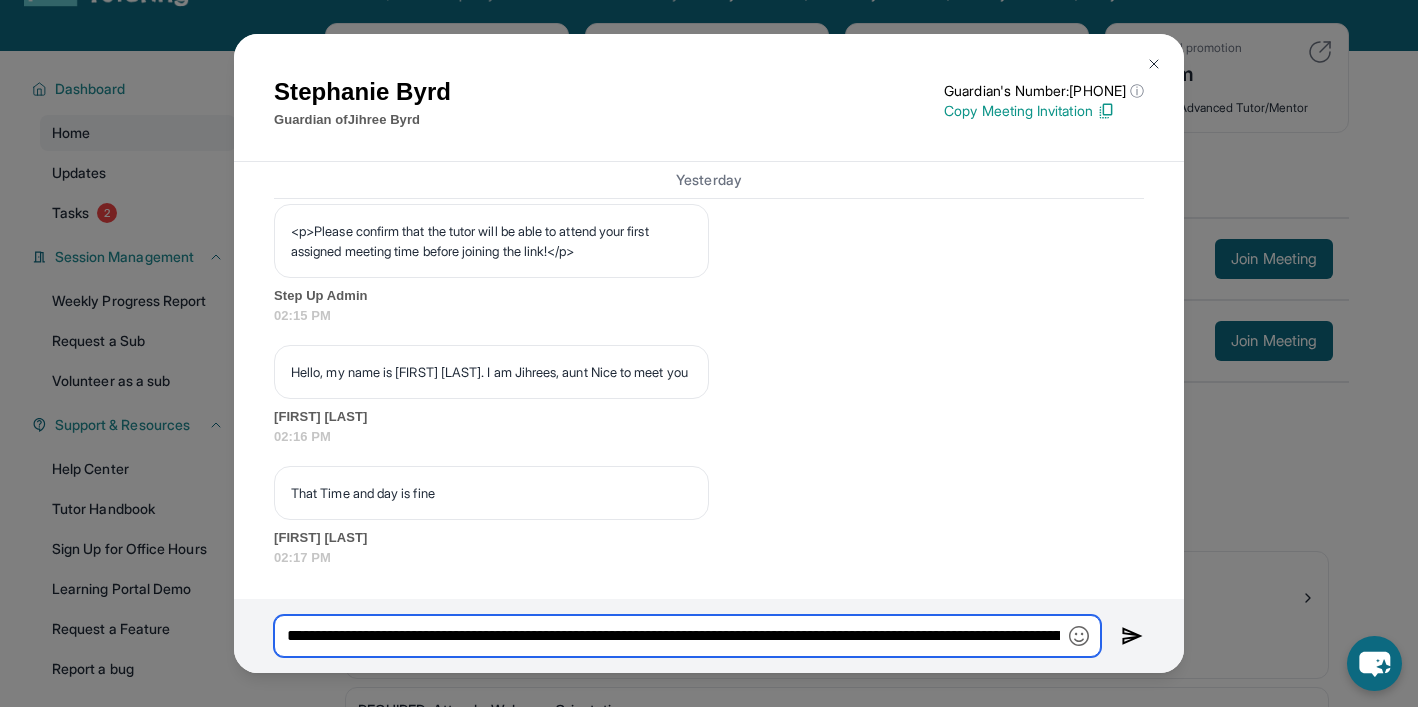 drag, startPoint x: 285, startPoint y: 636, endPoint x: 1031, endPoint y: 665, distance: 746.5635 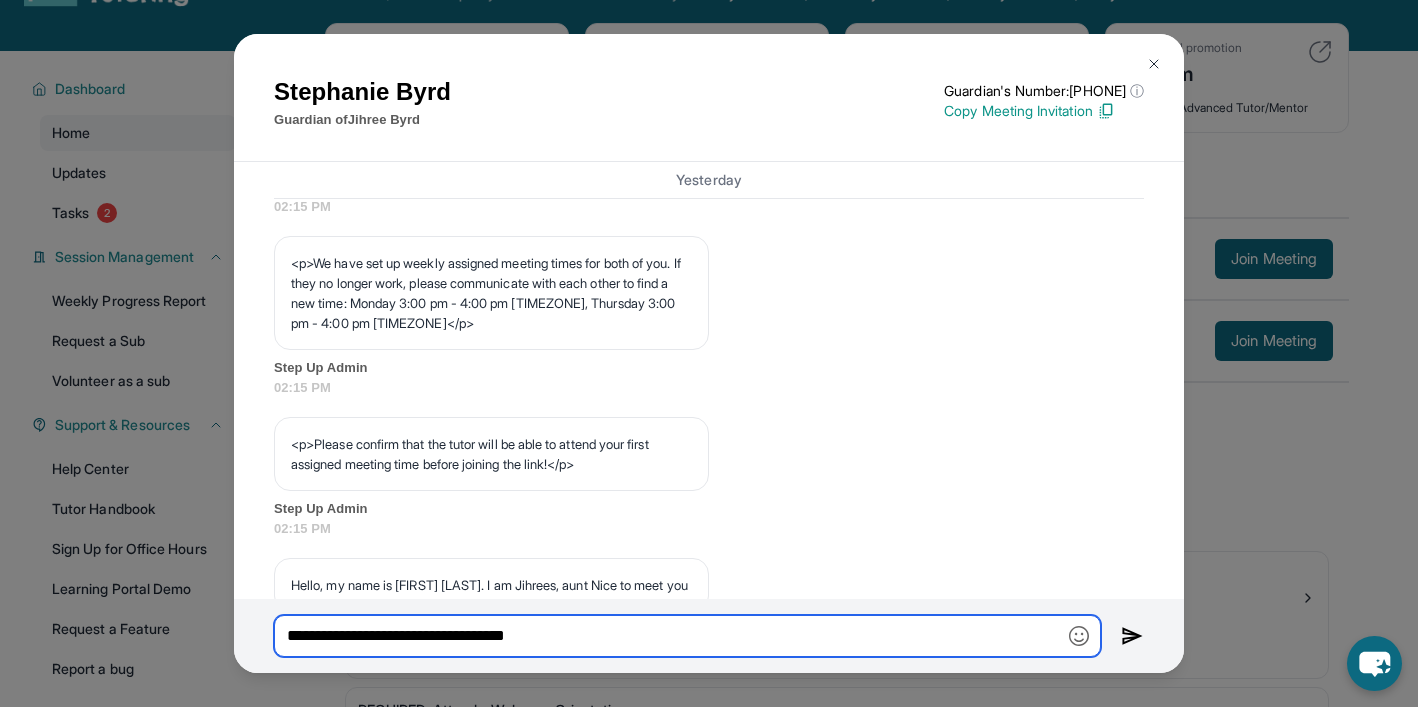 scroll, scrollTop: 1062, scrollLeft: 0, axis: vertical 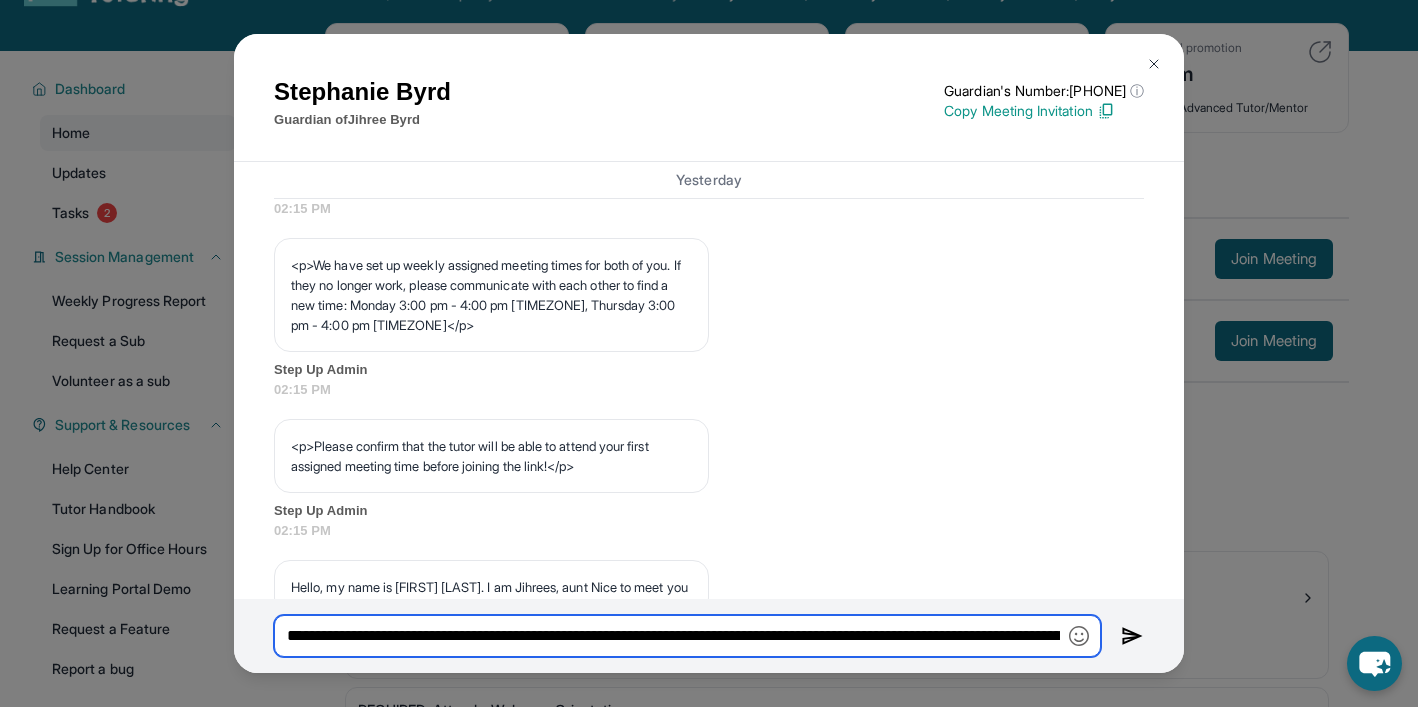 click on "**********" at bounding box center [687, 636] 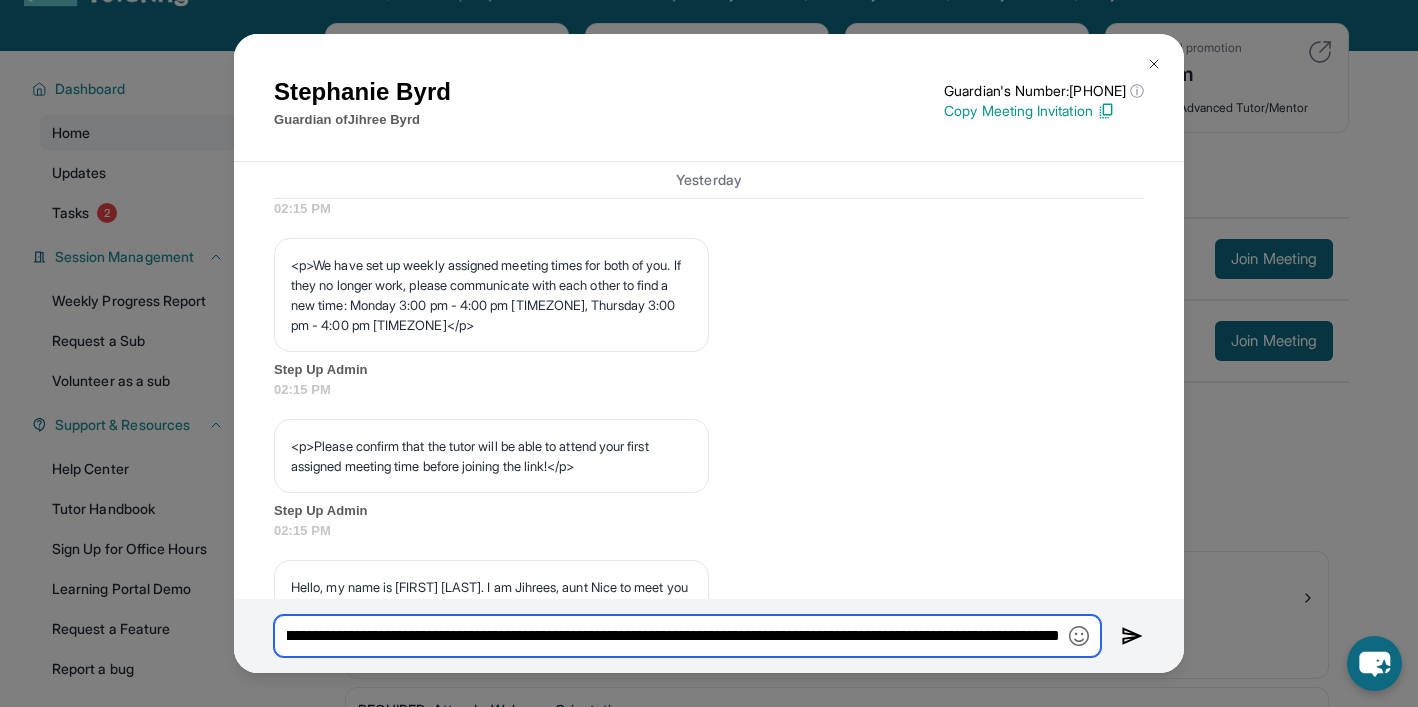 scroll, scrollTop: 0, scrollLeft: 601, axis: horizontal 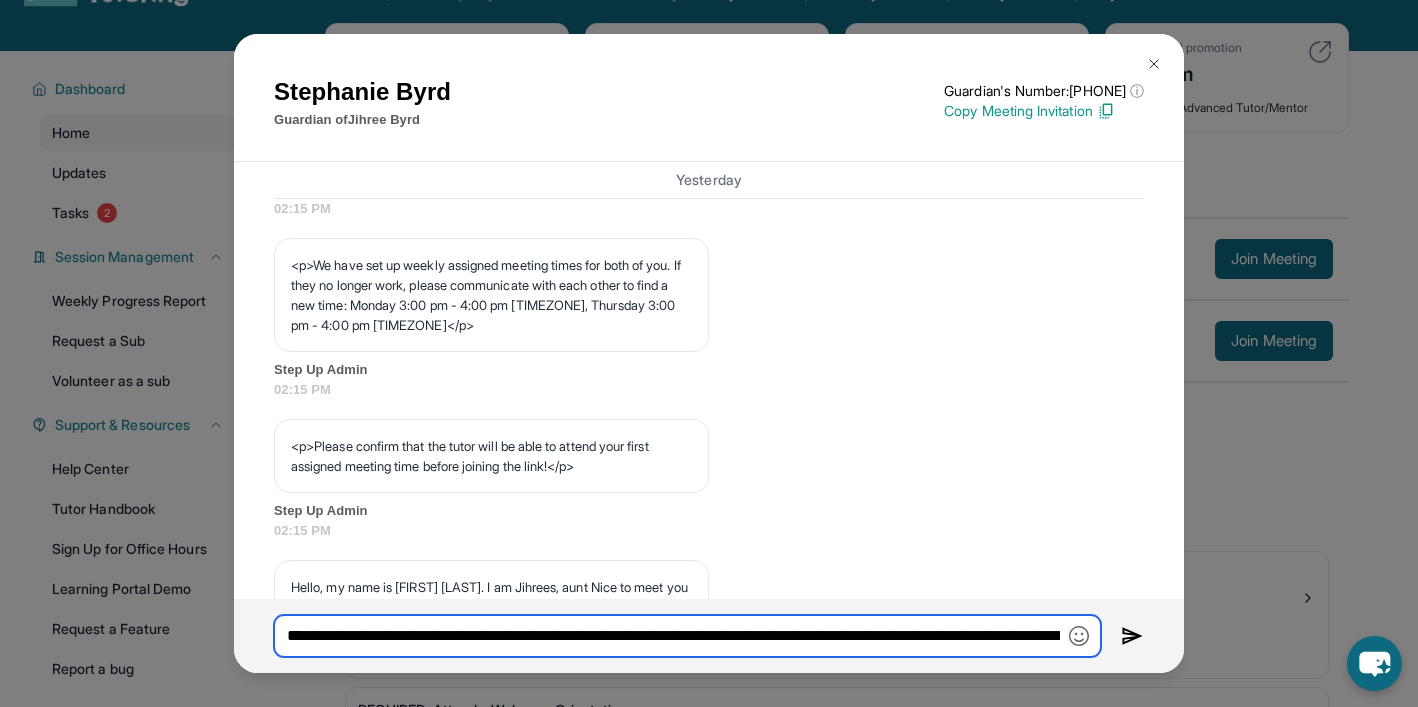 click on "**********" at bounding box center (687, 636) 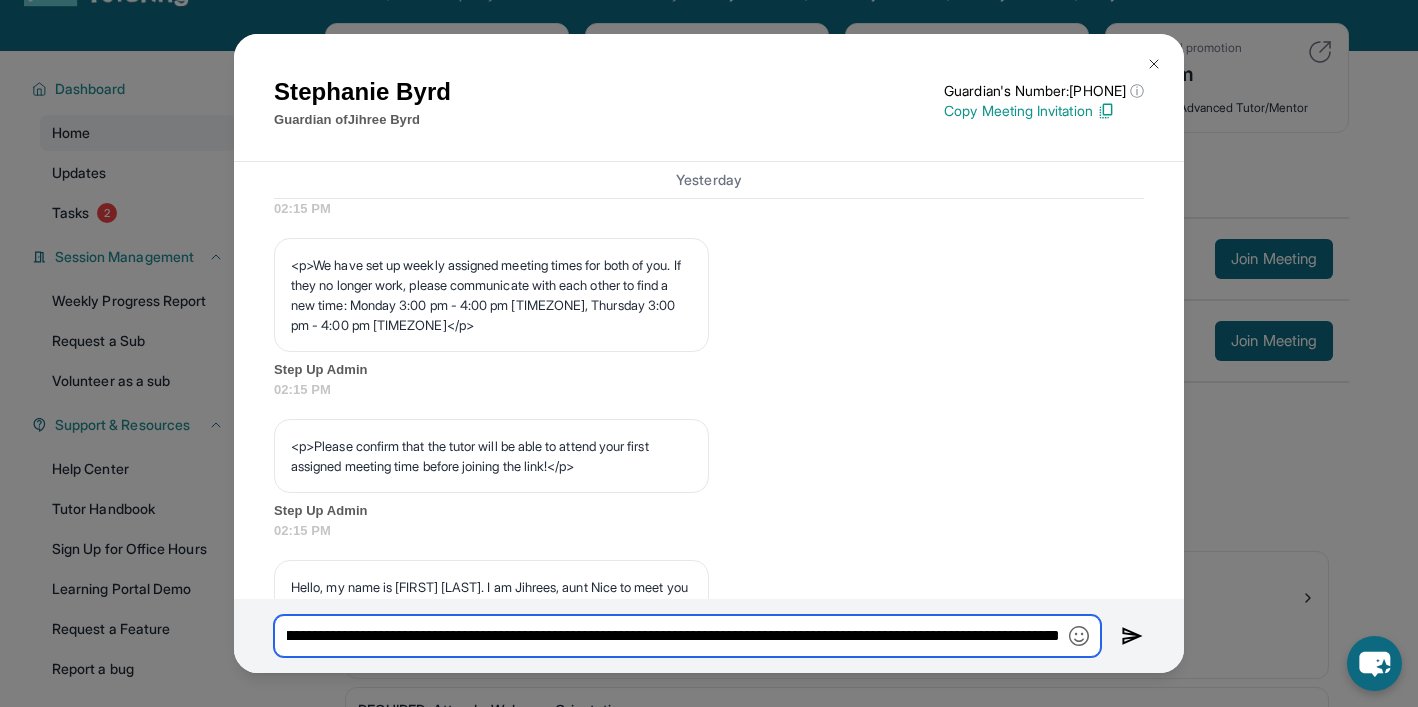 scroll, scrollTop: 0, scrollLeft: 1044, axis: horizontal 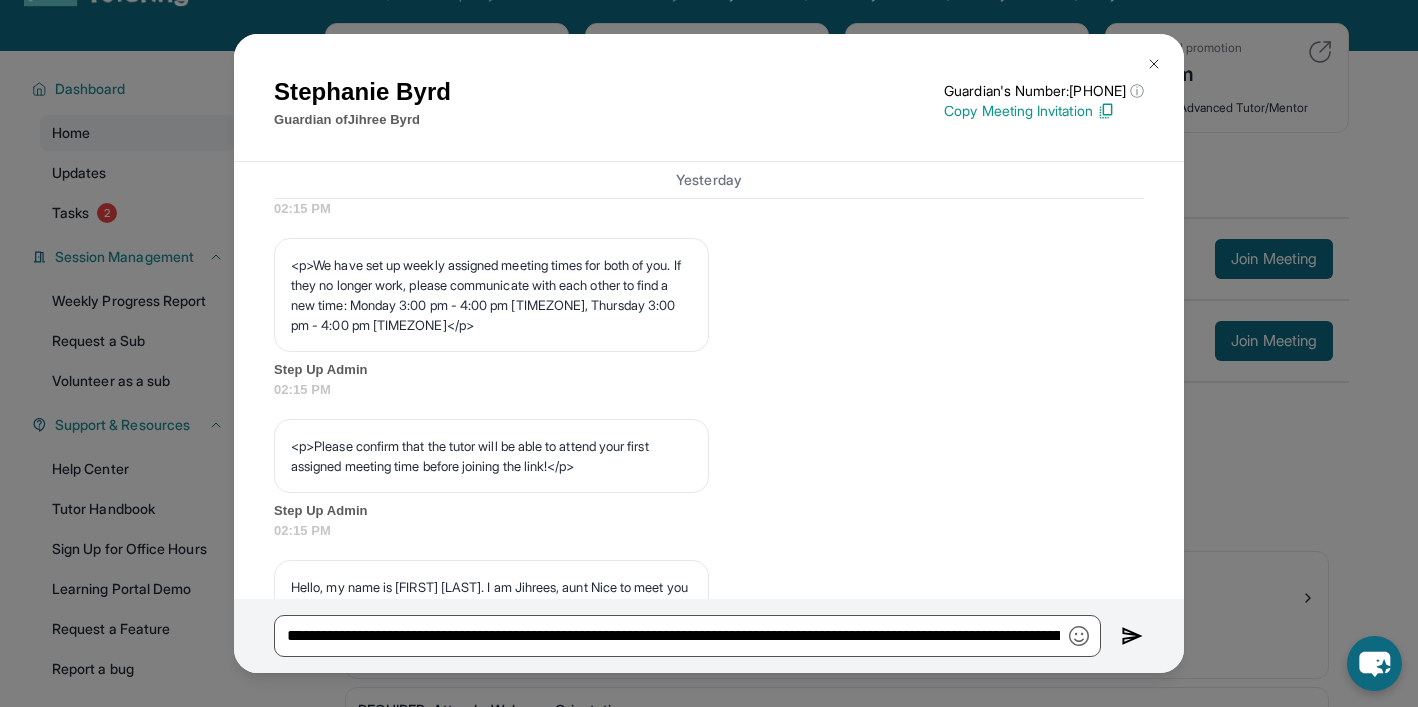 click at bounding box center [1132, 636] 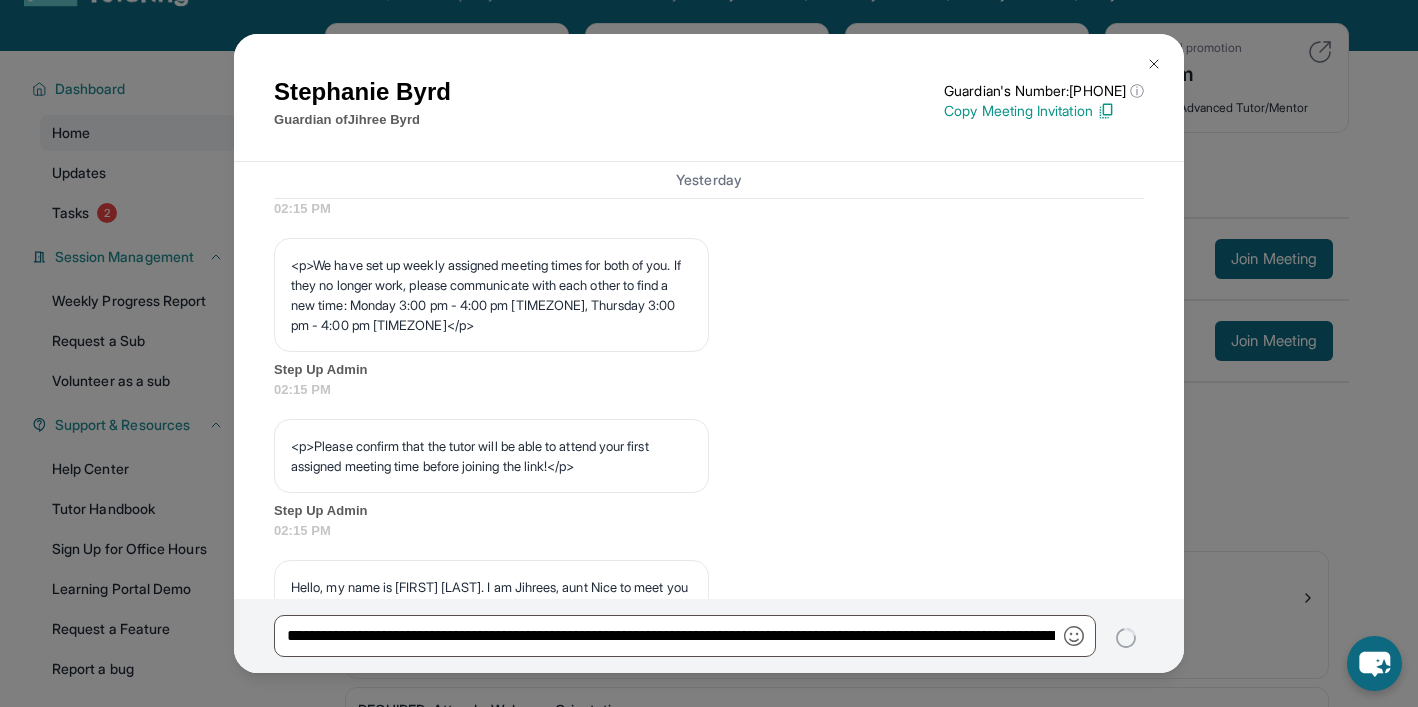 type 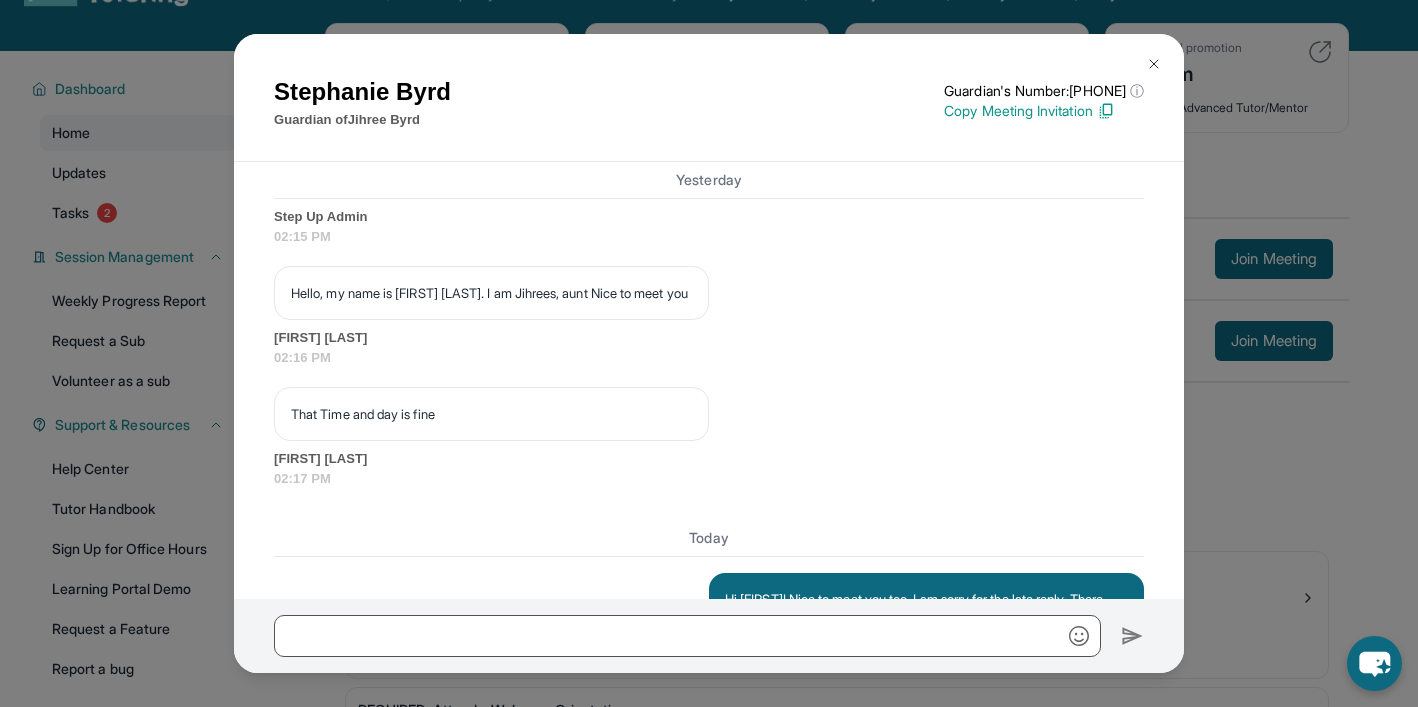 scroll, scrollTop: 1601, scrollLeft: 0, axis: vertical 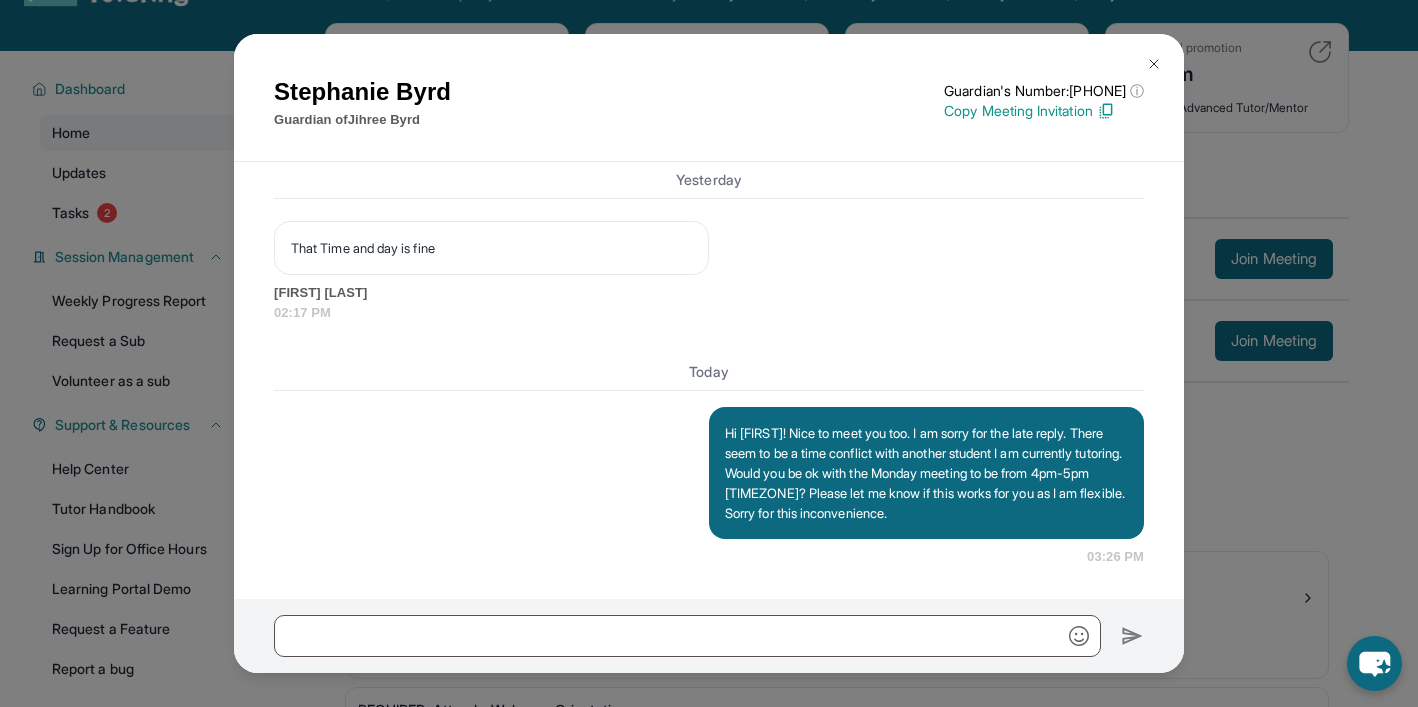 click at bounding box center (1154, 64) 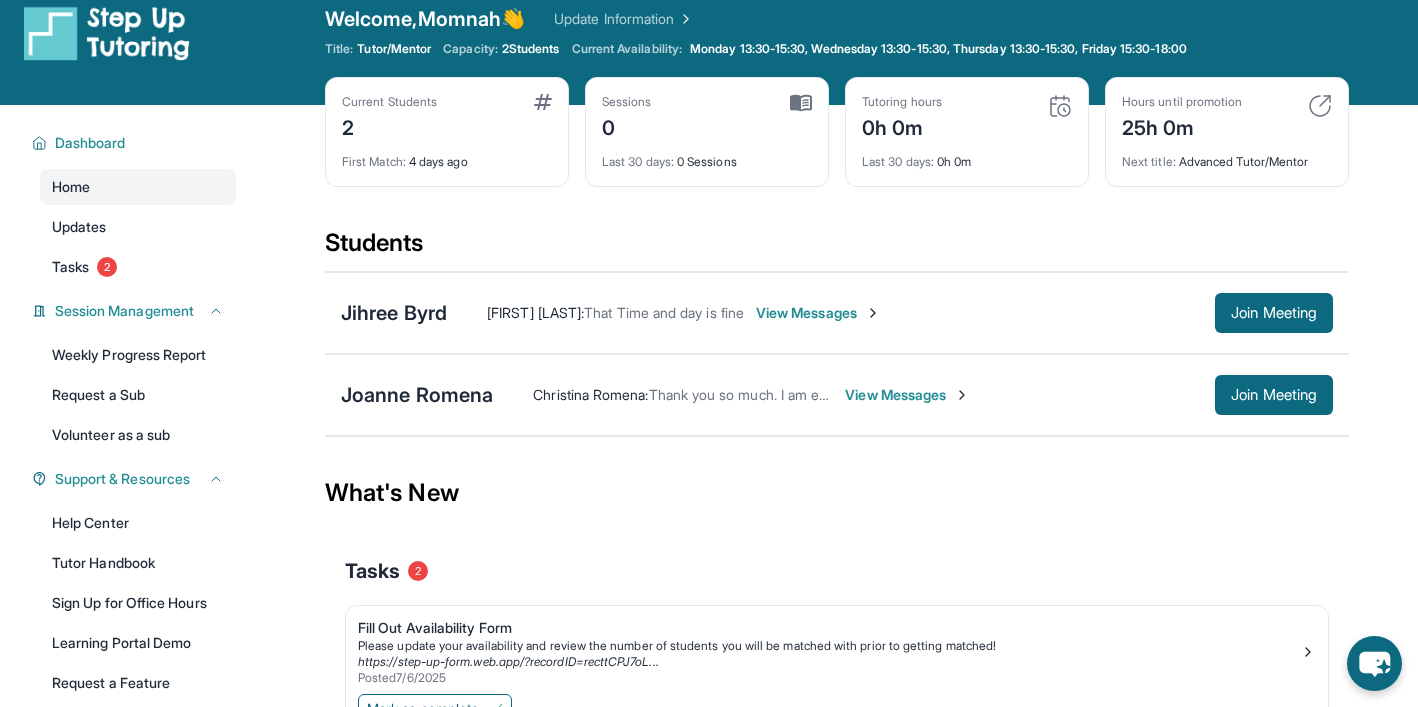scroll, scrollTop: 0, scrollLeft: 0, axis: both 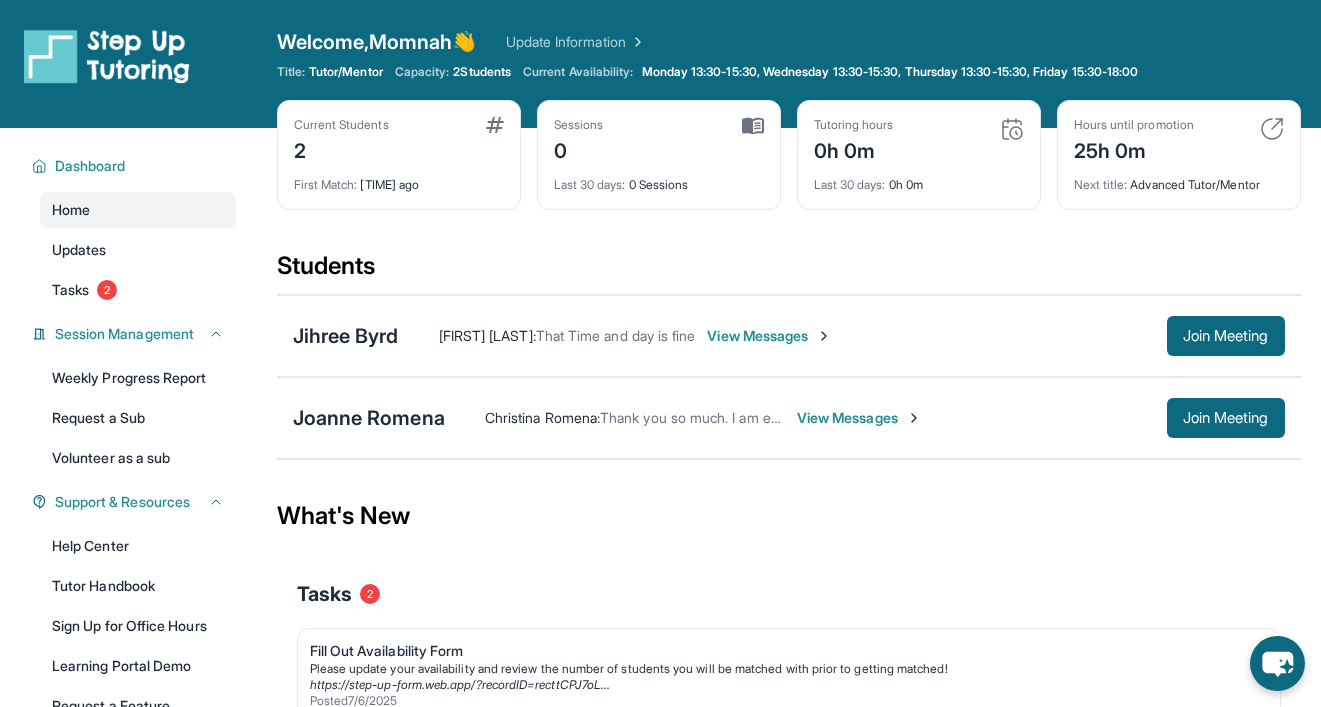 click on "[NAME] : Thank you so much. I am excited to meet you too View Messages Join Meeting" at bounding box center (865, 418) 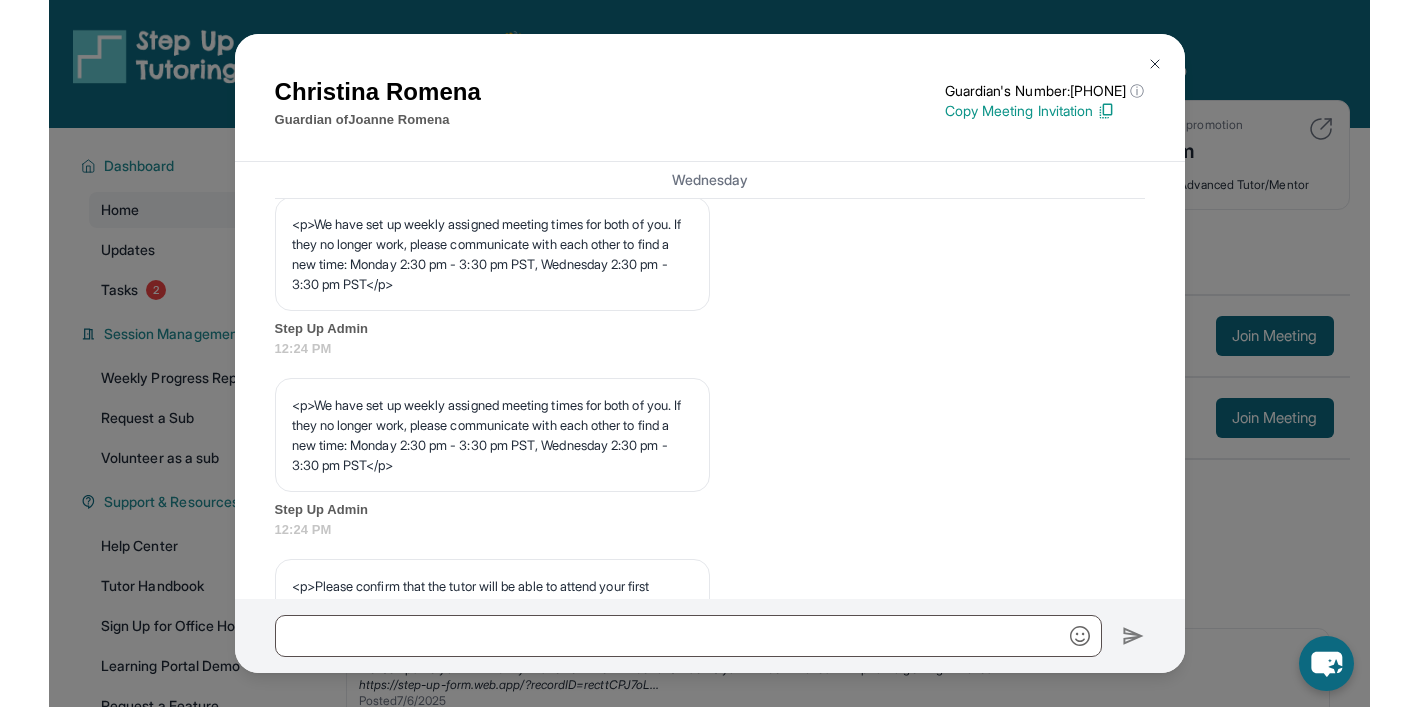 scroll, scrollTop: 917, scrollLeft: 0, axis: vertical 